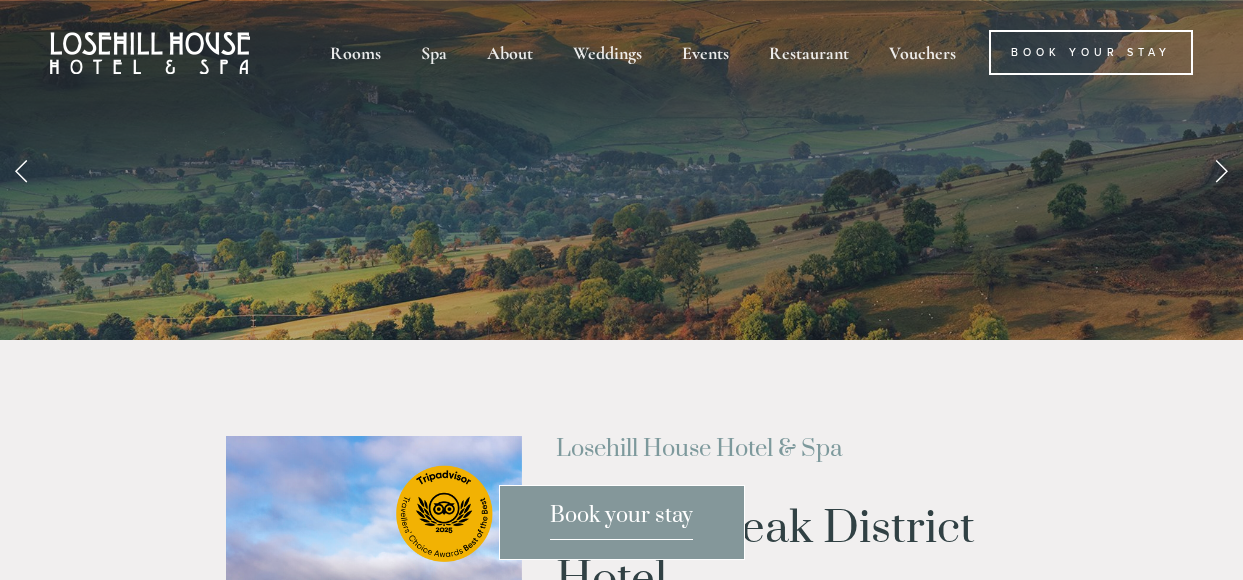 scroll, scrollTop: 0, scrollLeft: 0, axis: both 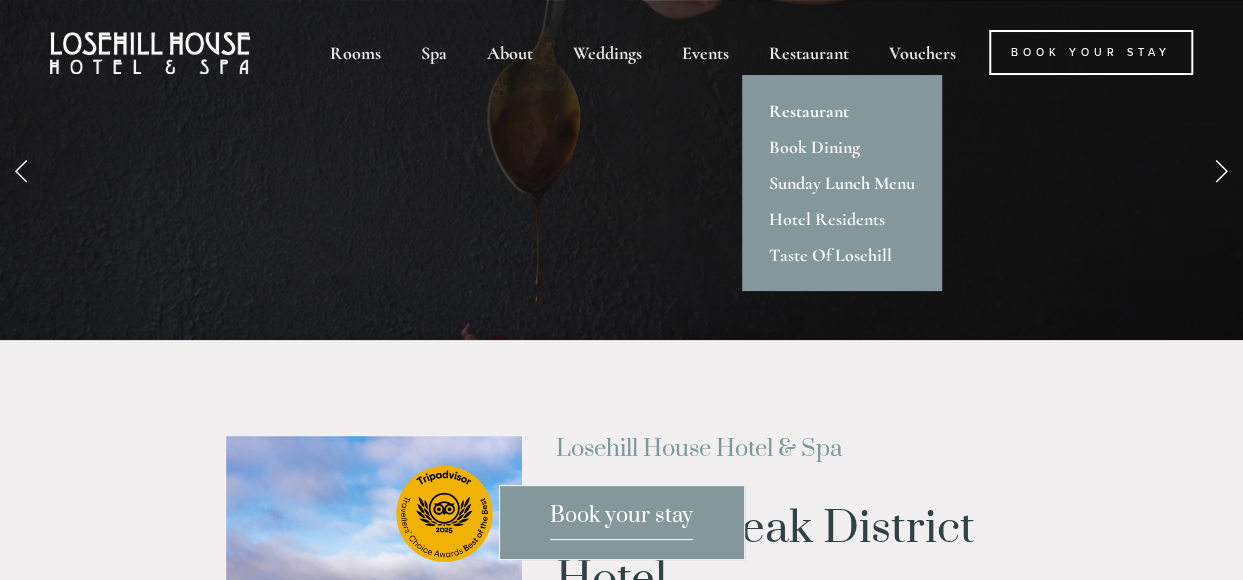 click on "Restaurant" at bounding box center [842, 111] 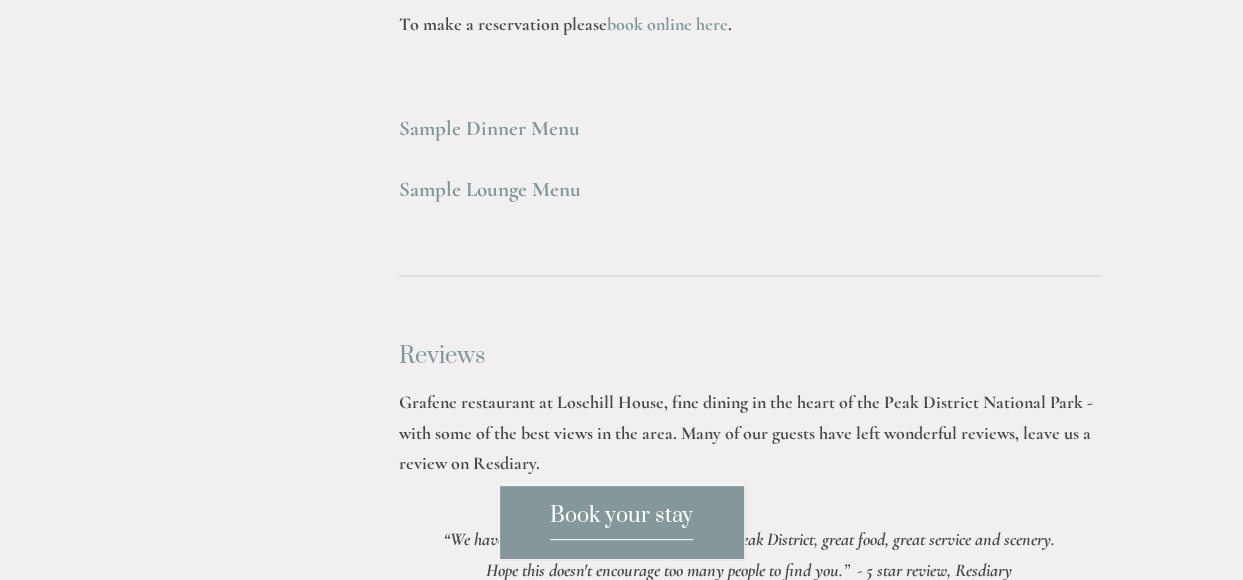 scroll, scrollTop: 5600, scrollLeft: 0, axis: vertical 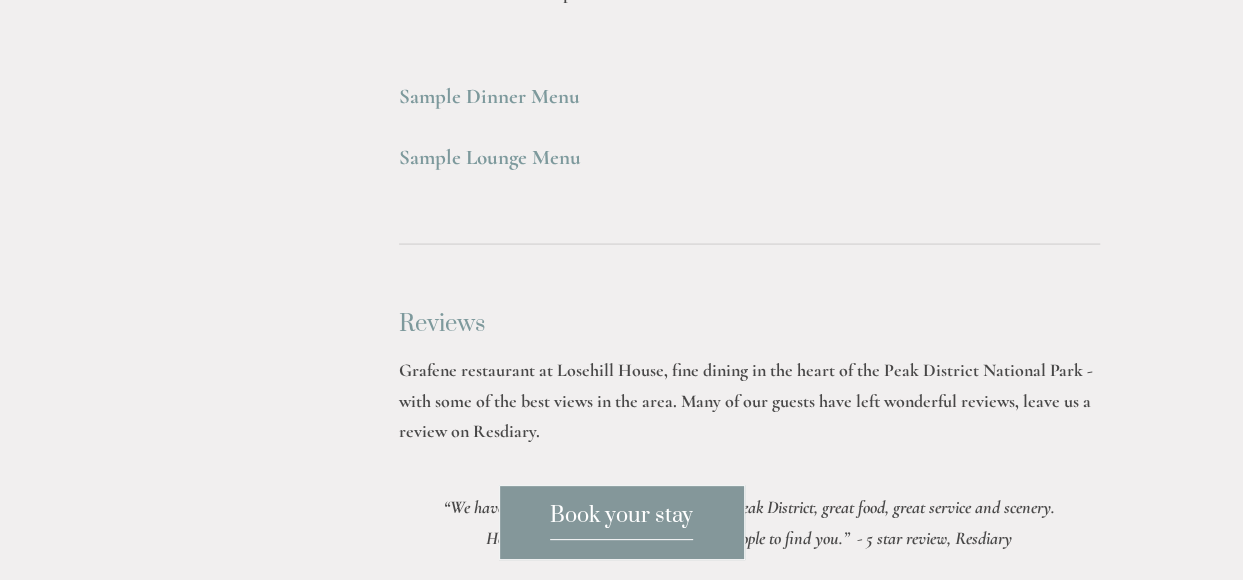 click on "Sample Dinner Menu" at bounding box center (489, 96) 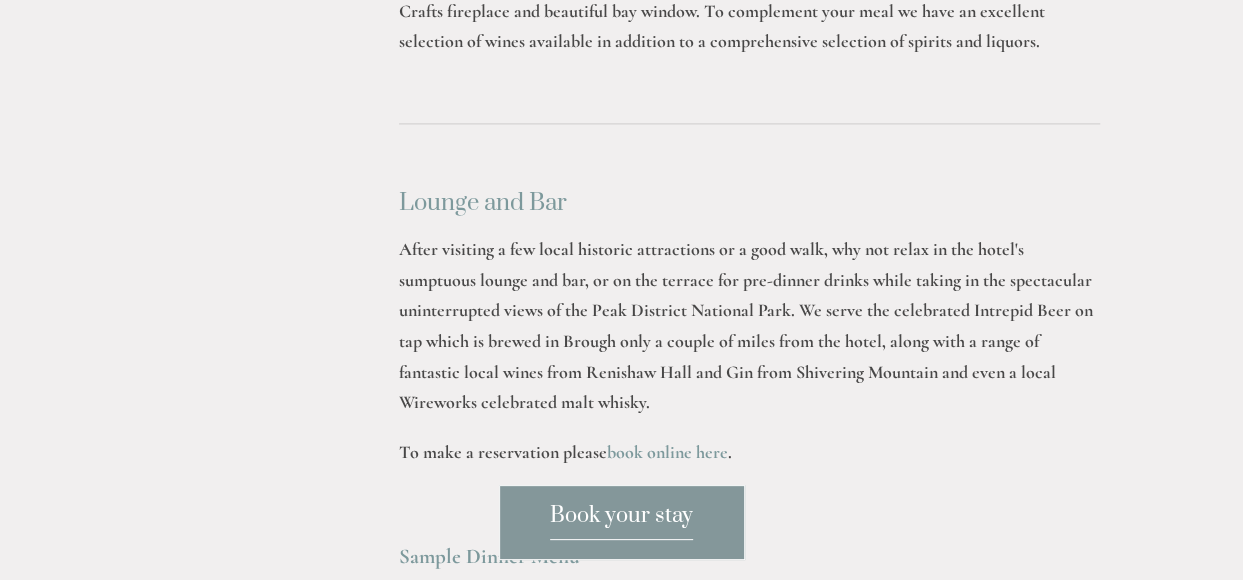 scroll, scrollTop: 5359, scrollLeft: 0, axis: vertical 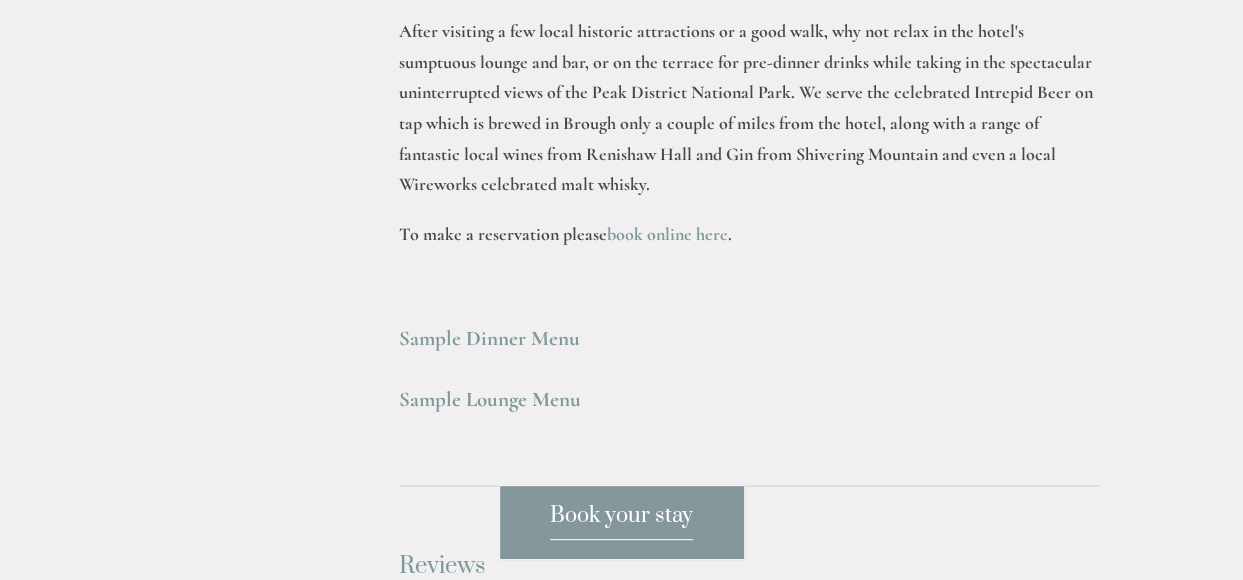 click on "Sample Lounge Menu" at bounding box center [490, 398] 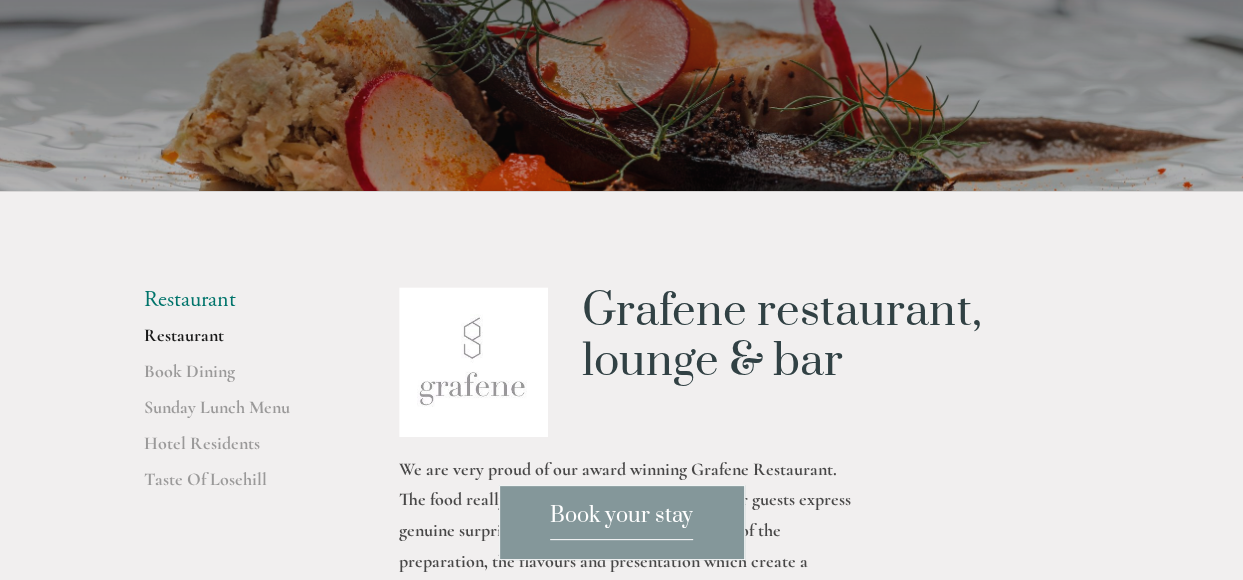 scroll, scrollTop: 259, scrollLeft: 0, axis: vertical 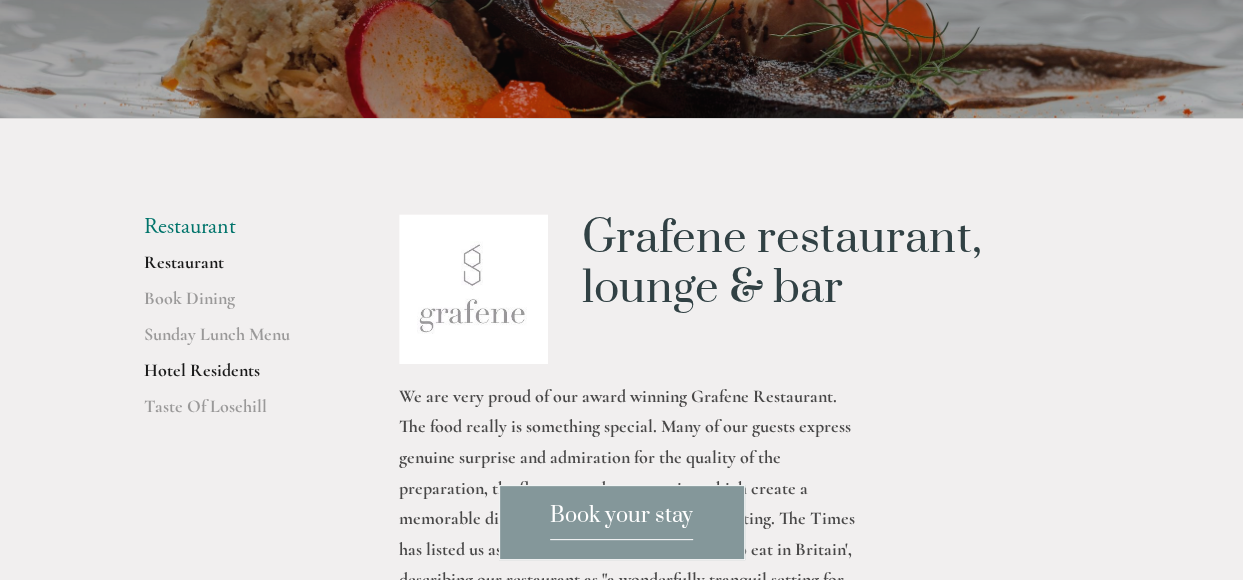 click on "Hotel Residents" at bounding box center (239, 377) 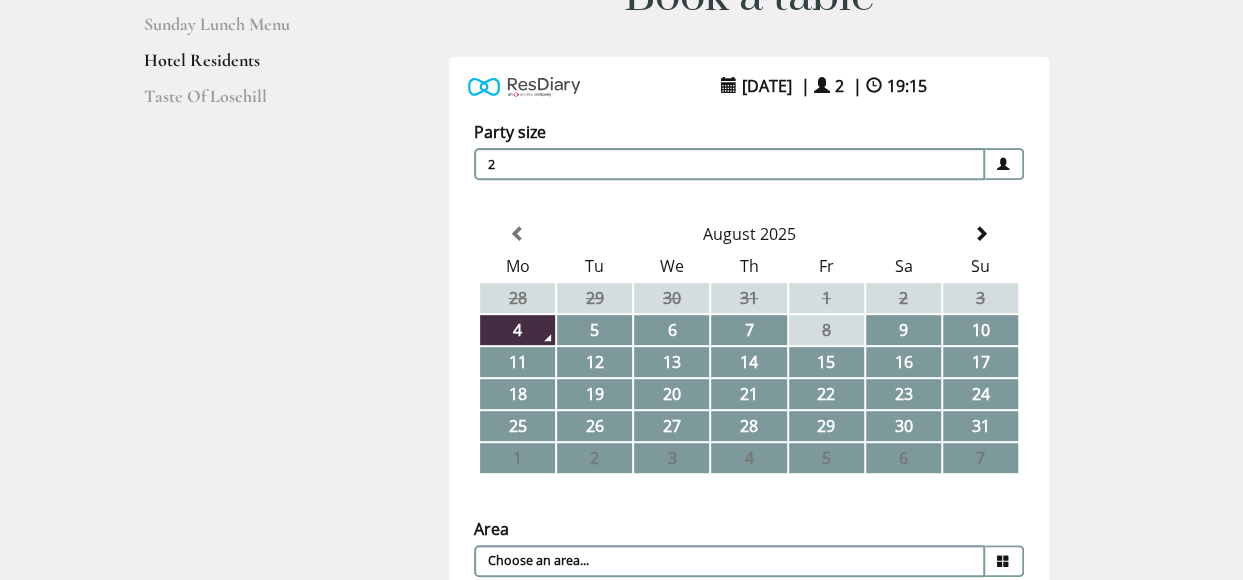 scroll, scrollTop: 0, scrollLeft: 0, axis: both 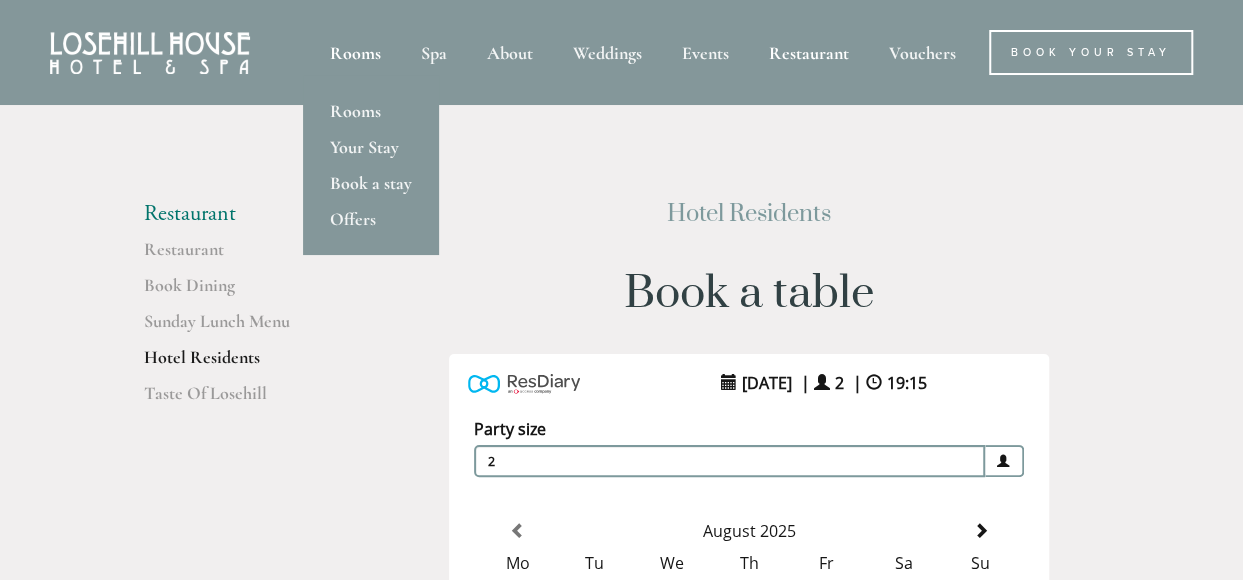 click on "Rooms" at bounding box center (355, 52) 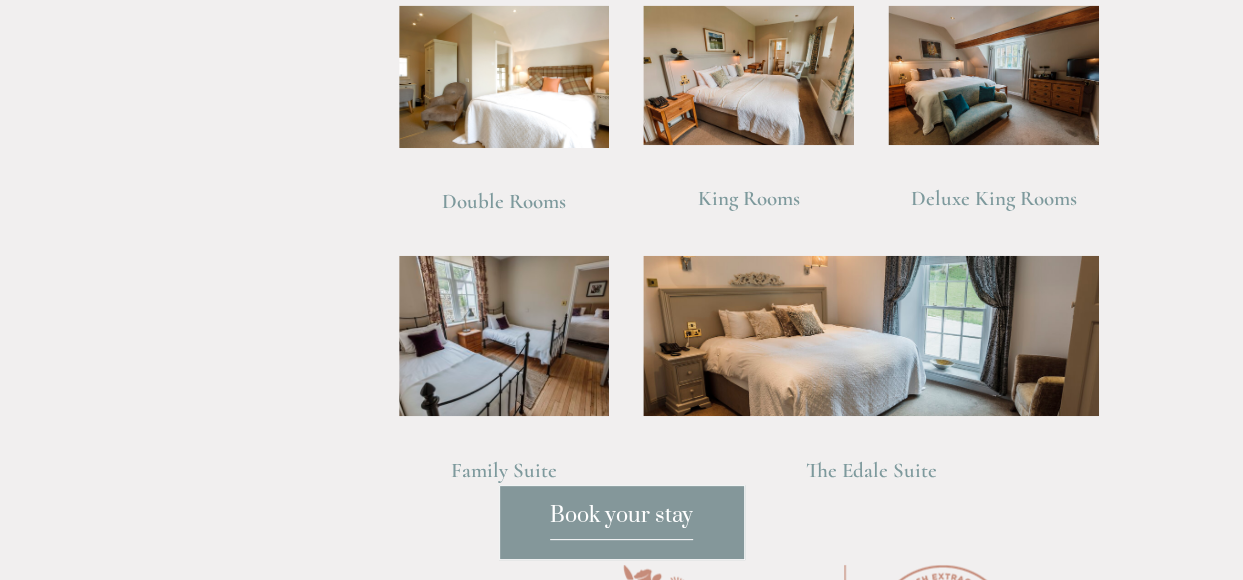 scroll, scrollTop: 1500, scrollLeft: 0, axis: vertical 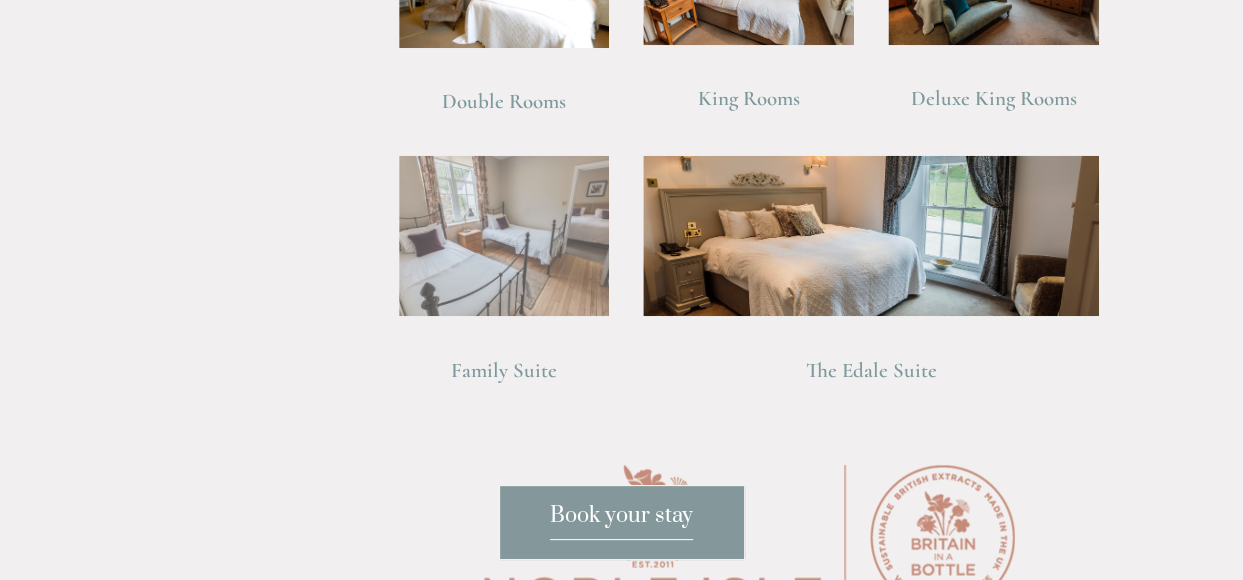 click at bounding box center [504, 235] 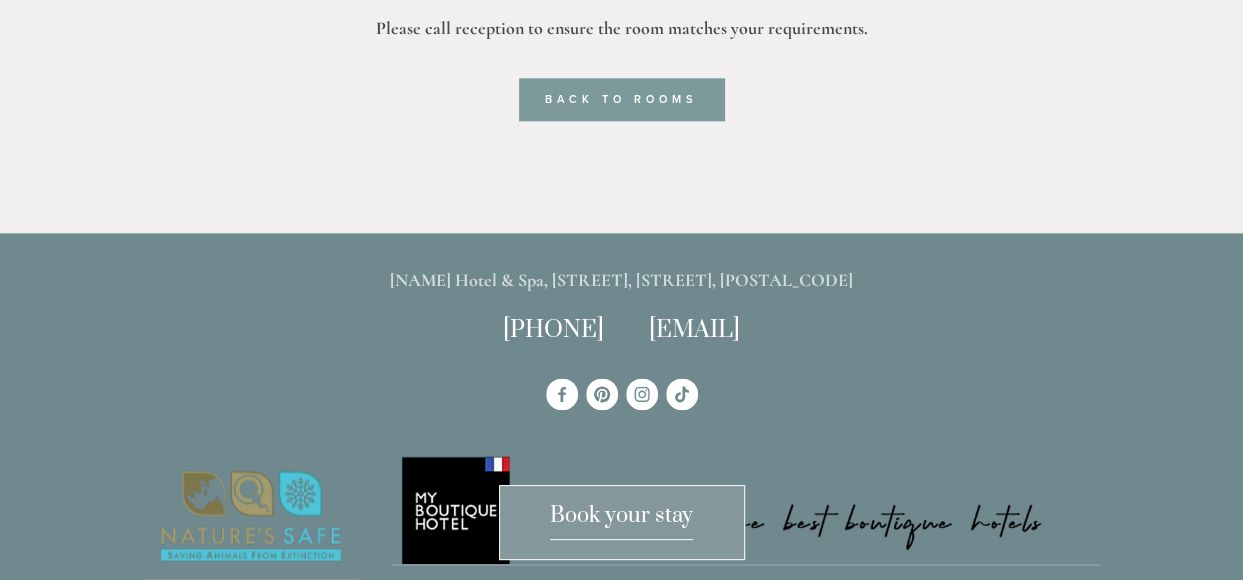 scroll, scrollTop: 1000, scrollLeft: 0, axis: vertical 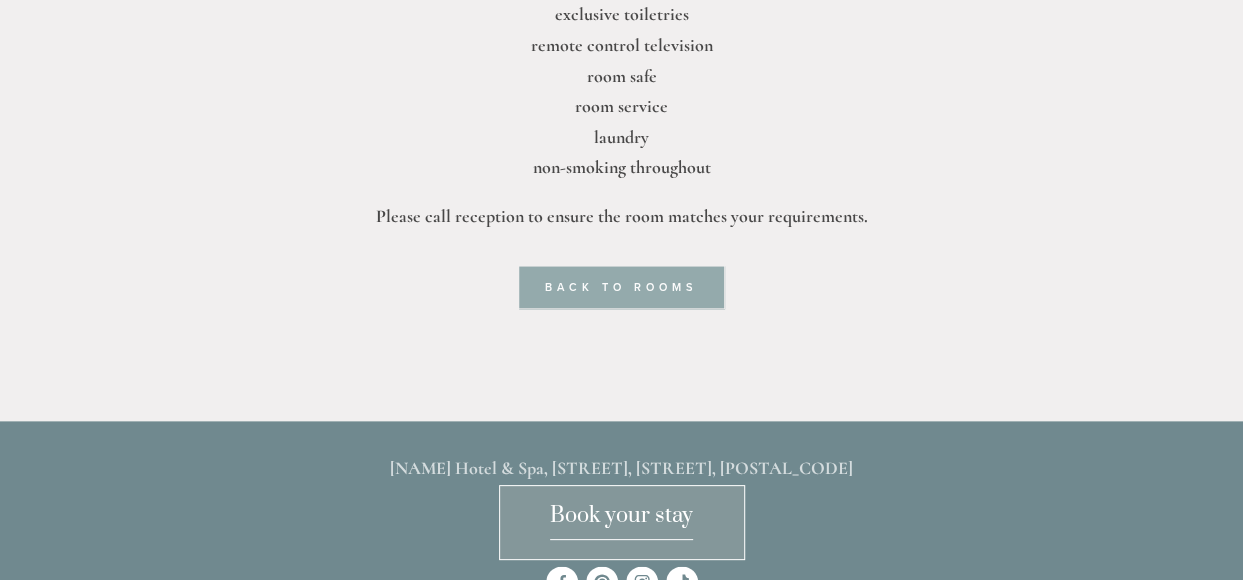 click on "back to rooms" at bounding box center (621, 287) 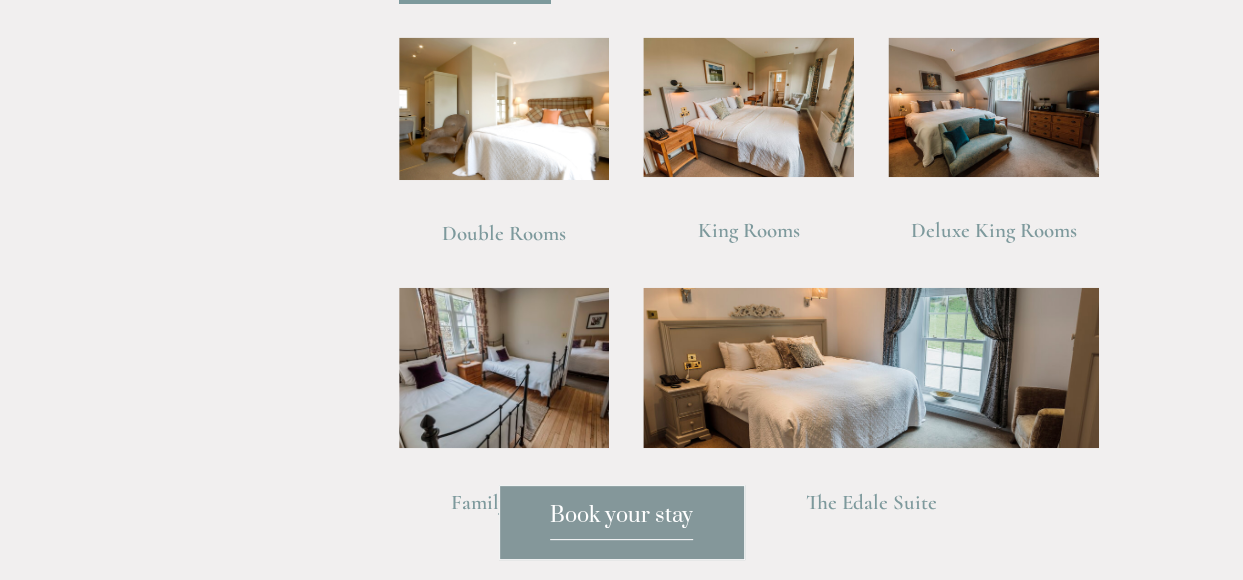 scroll, scrollTop: 1400, scrollLeft: 0, axis: vertical 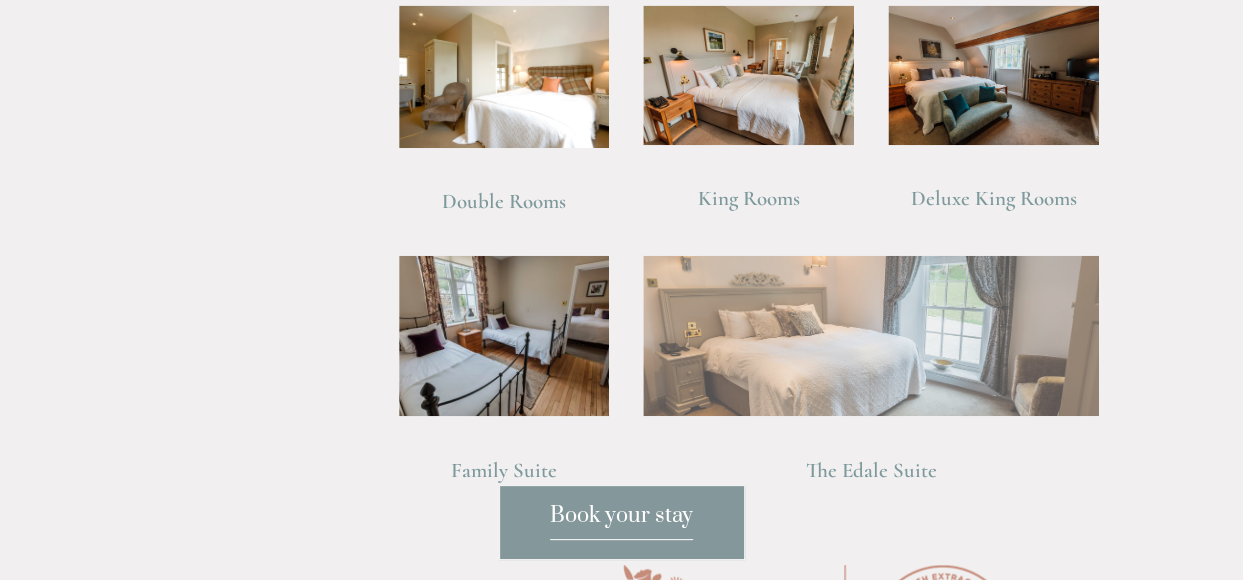 click at bounding box center [871, 335] 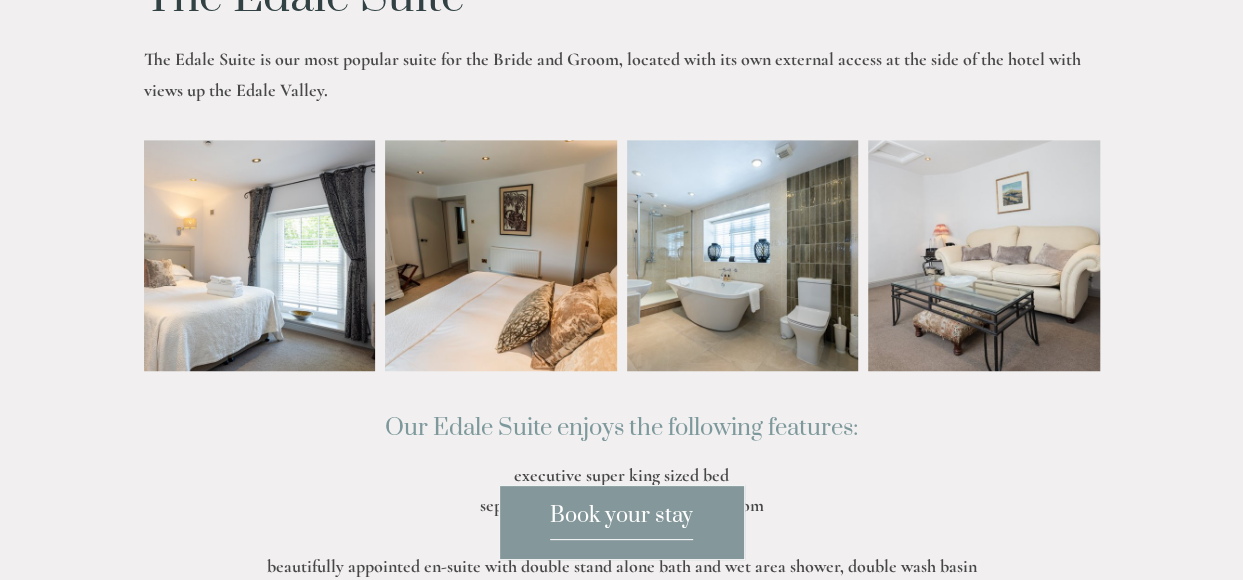 scroll, scrollTop: 0, scrollLeft: 0, axis: both 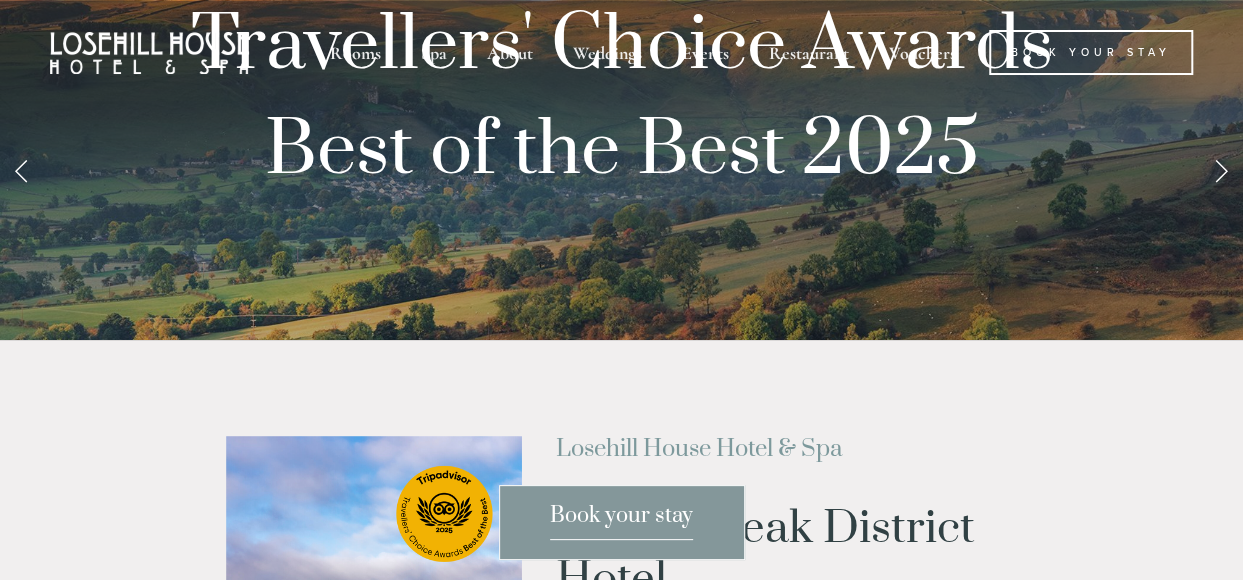 click on "Book your stay" at bounding box center (621, 521) 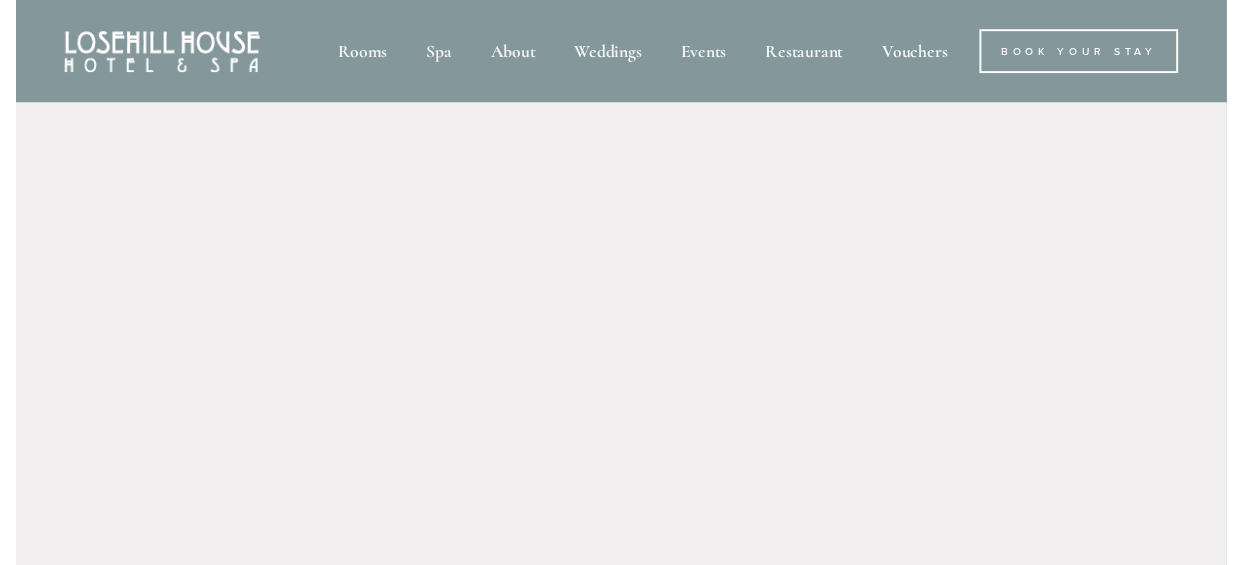 scroll, scrollTop: 0, scrollLeft: 0, axis: both 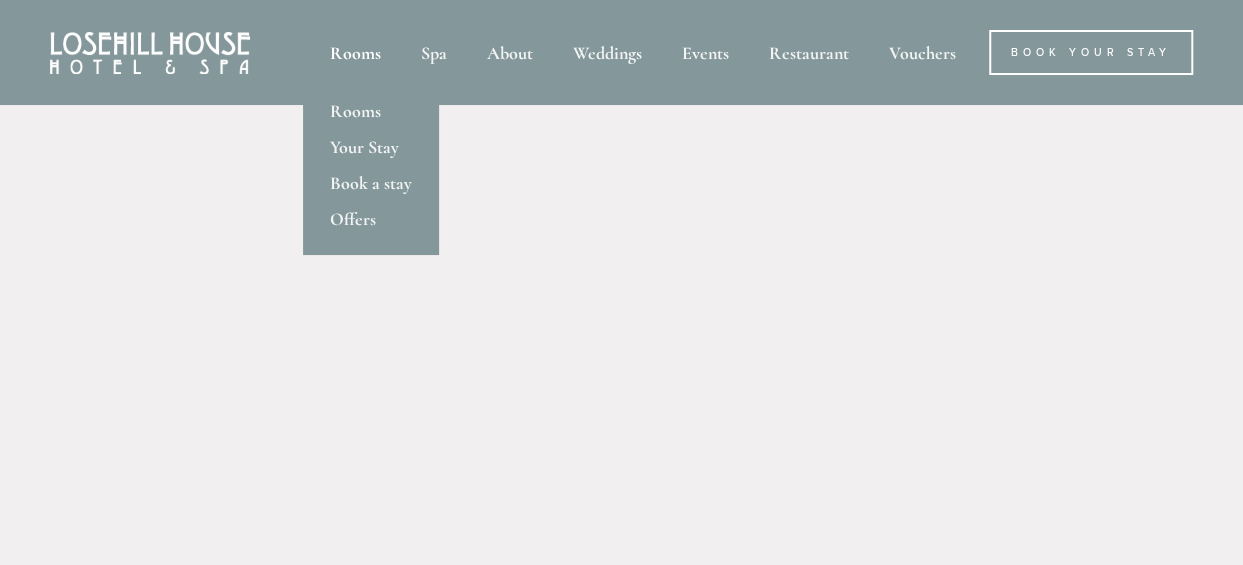 click on "Rooms" at bounding box center (355, 52) 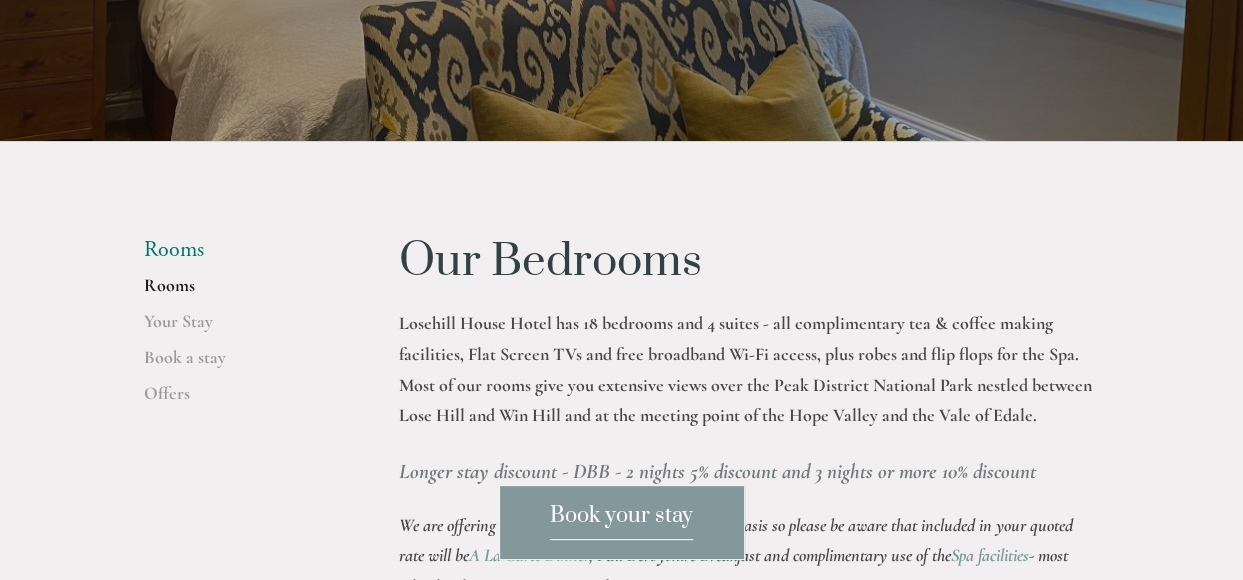 scroll, scrollTop: 400, scrollLeft: 0, axis: vertical 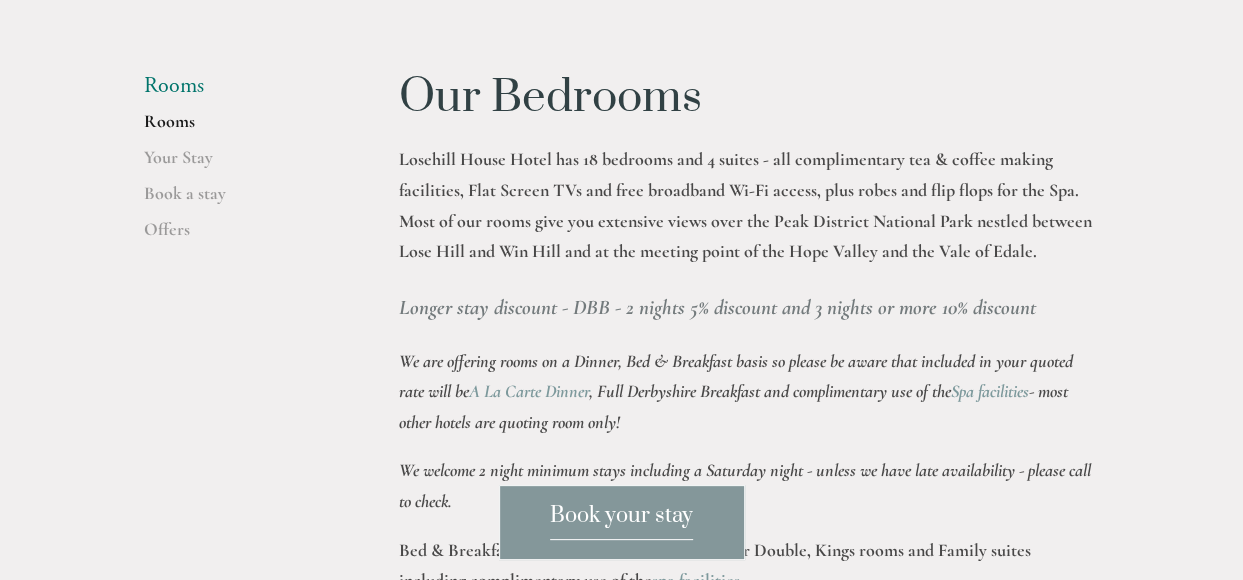 click on "Book your stay" at bounding box center (621, 521) 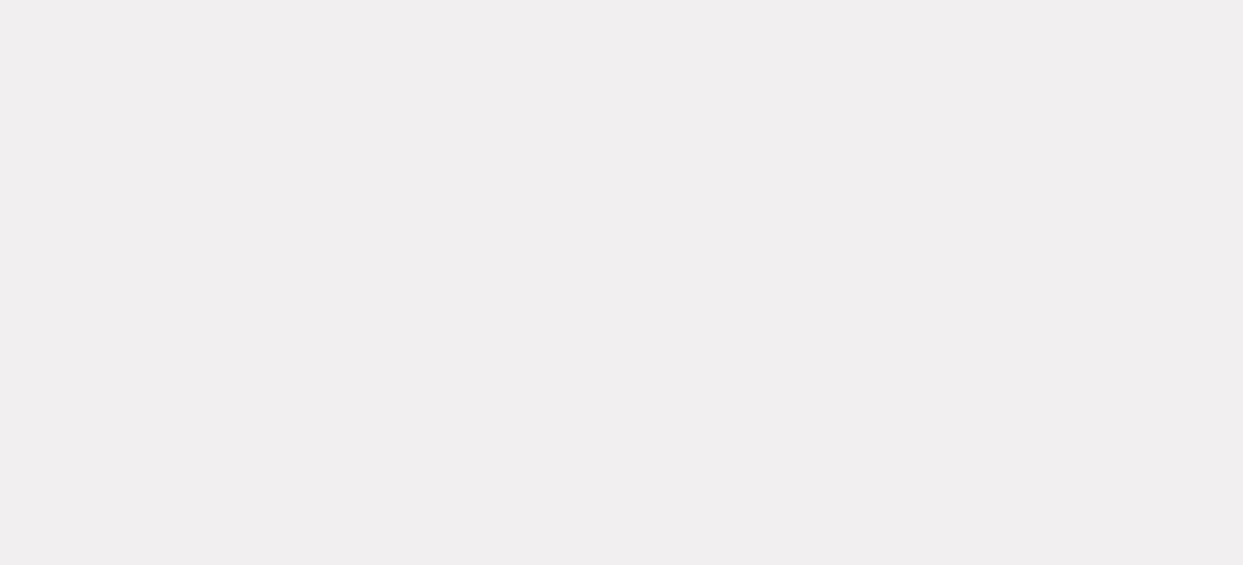 scroll, scrollTop: 670, scrollLeft: 0, axis: vertical 